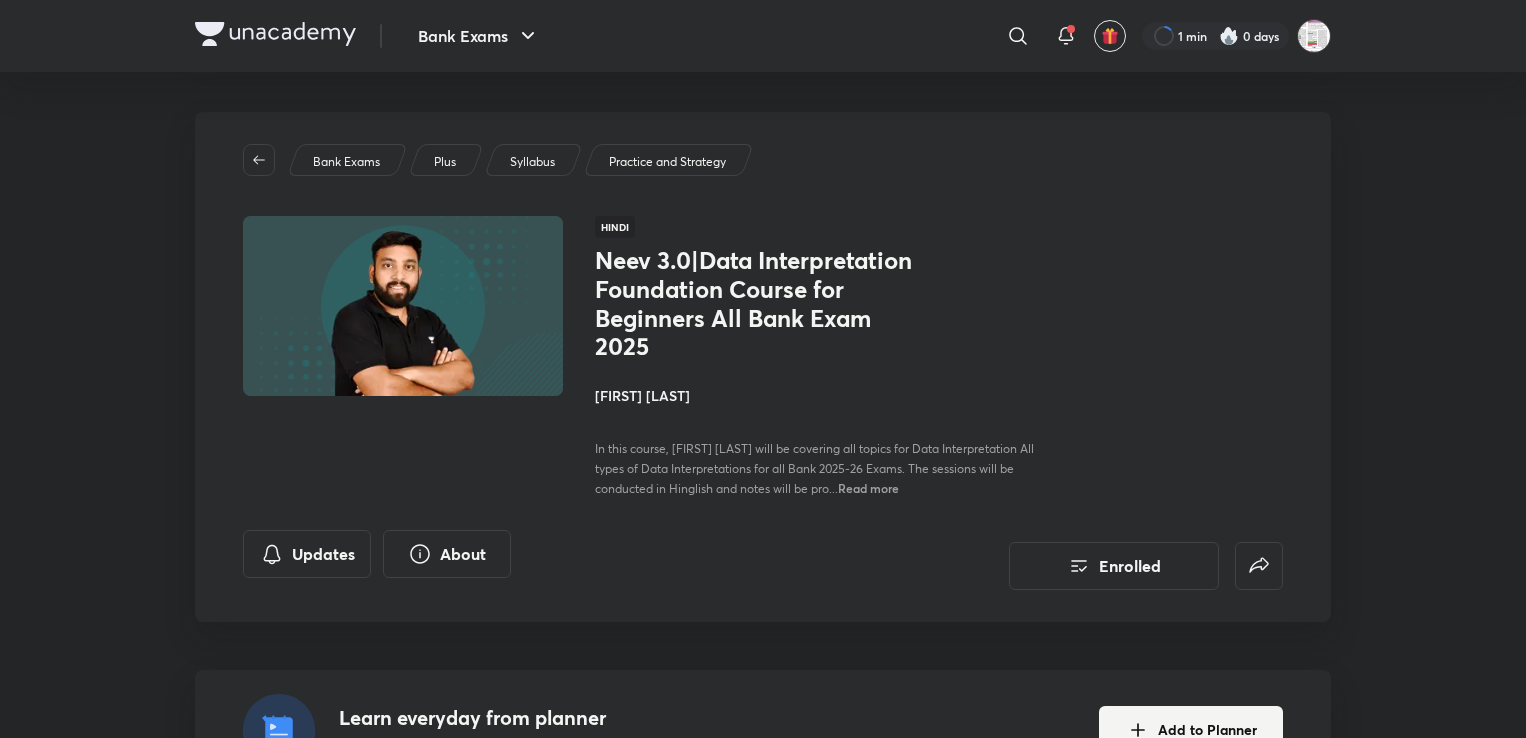 scroll, scrollTop: 400, scrollLeft: 0, axis: vertical 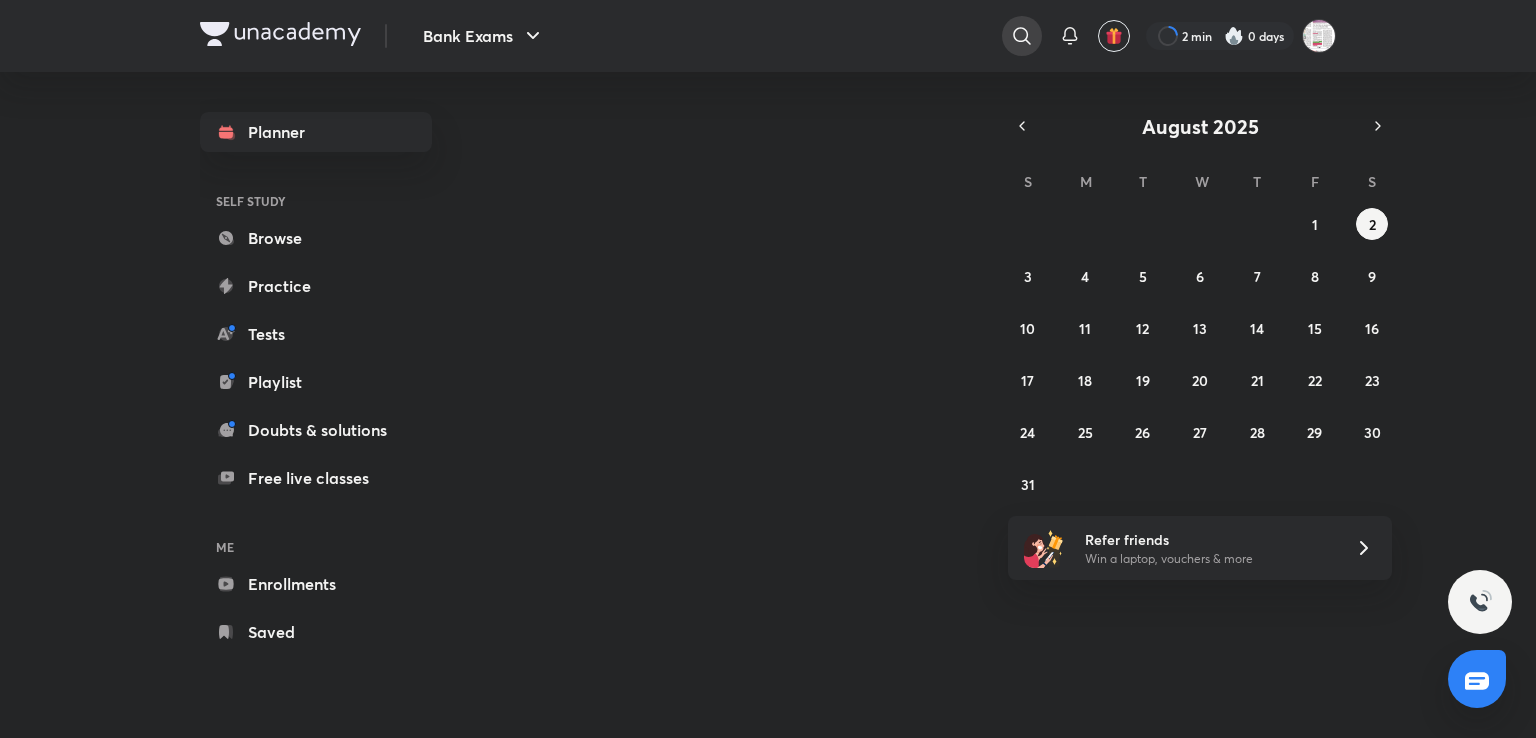 click 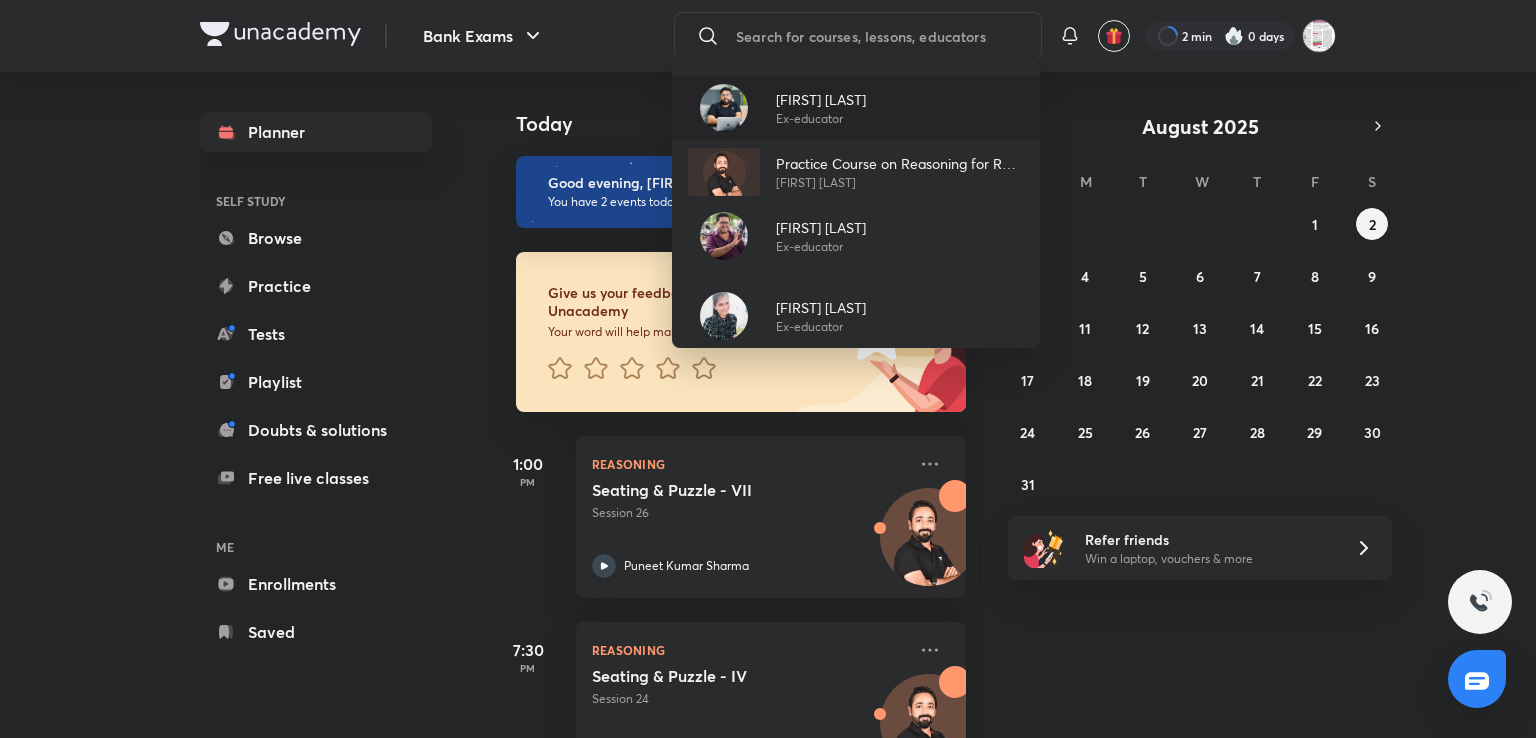 click on "[FIRST] [LAST]" at bounding box center [821, 99] 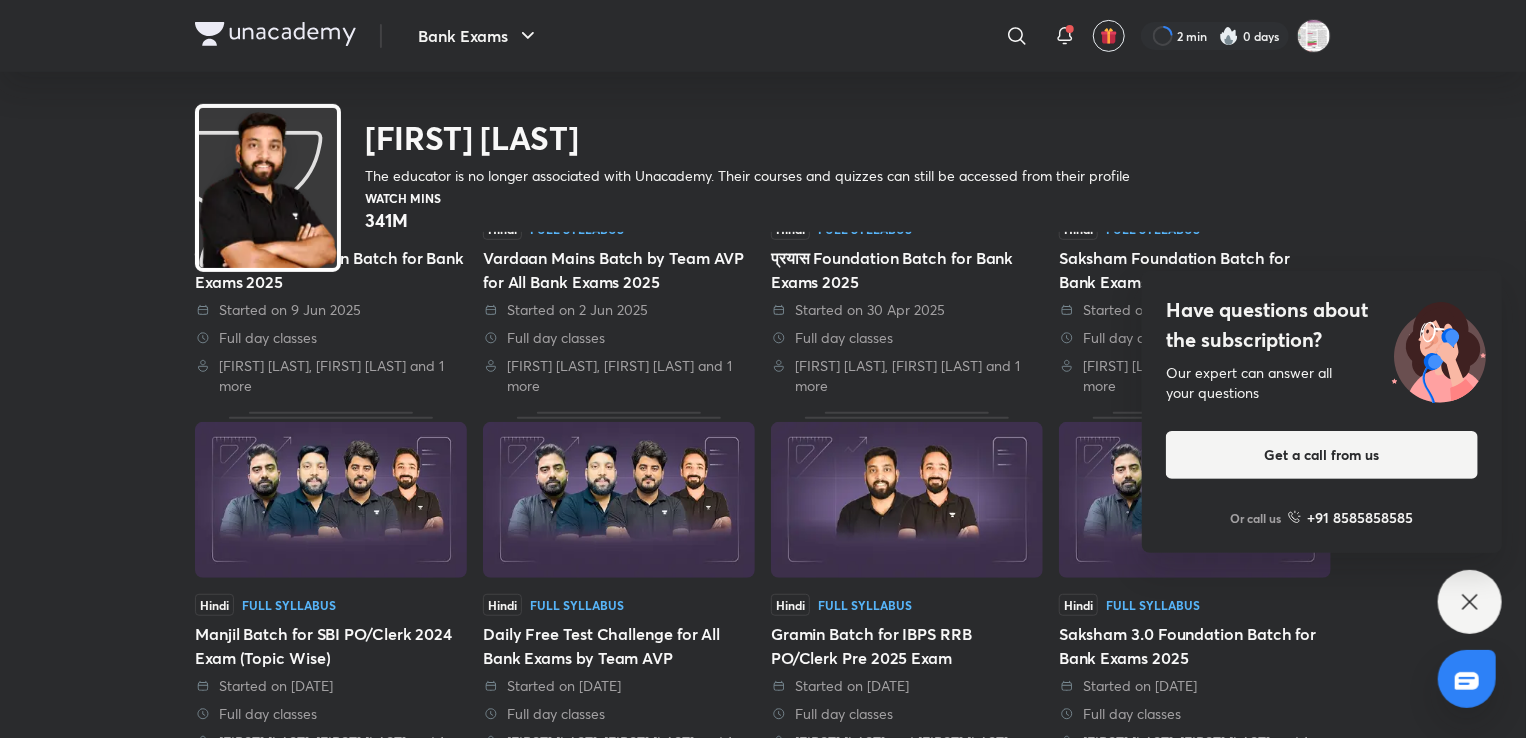 scroll, scrollTop: 386, scrollLeft: 0, axis: vertical 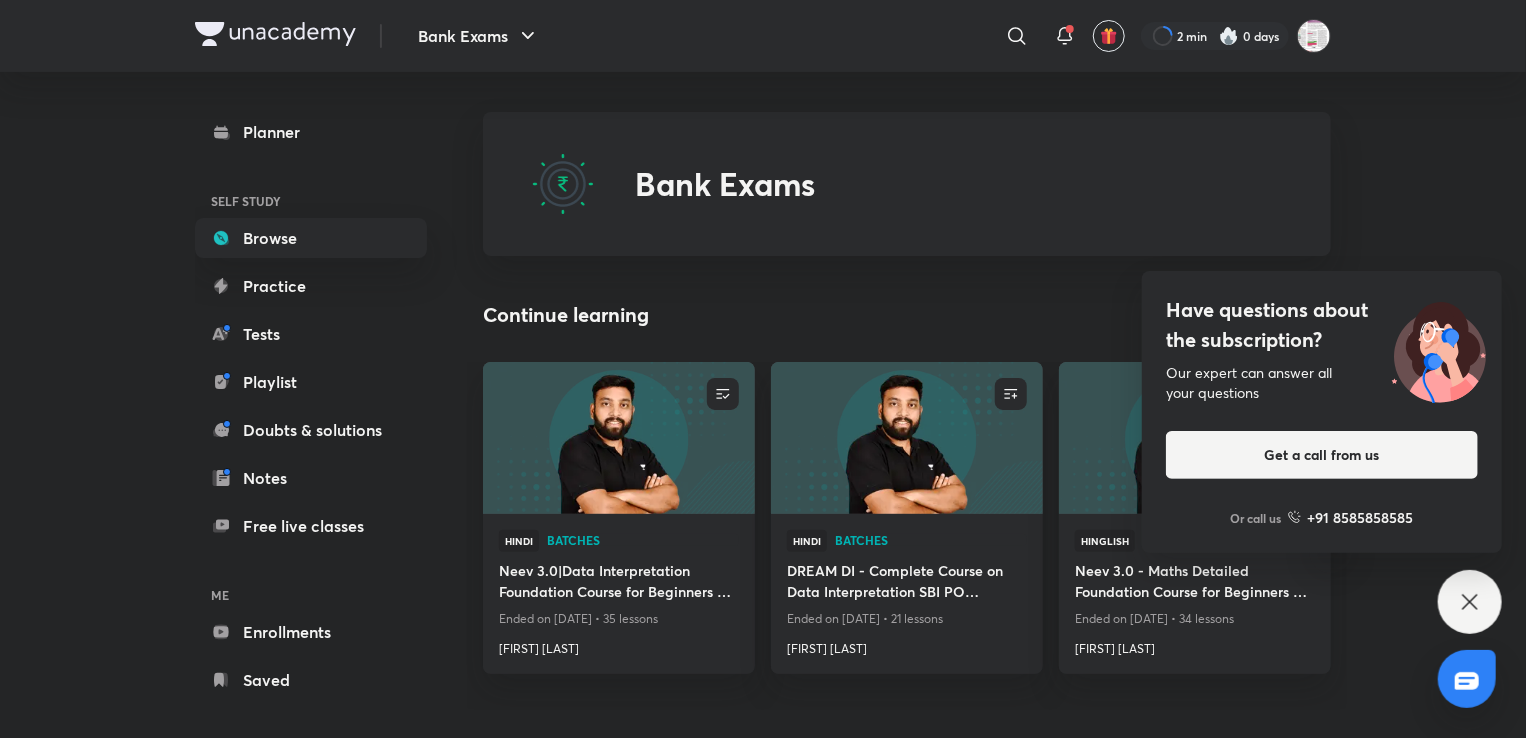 click 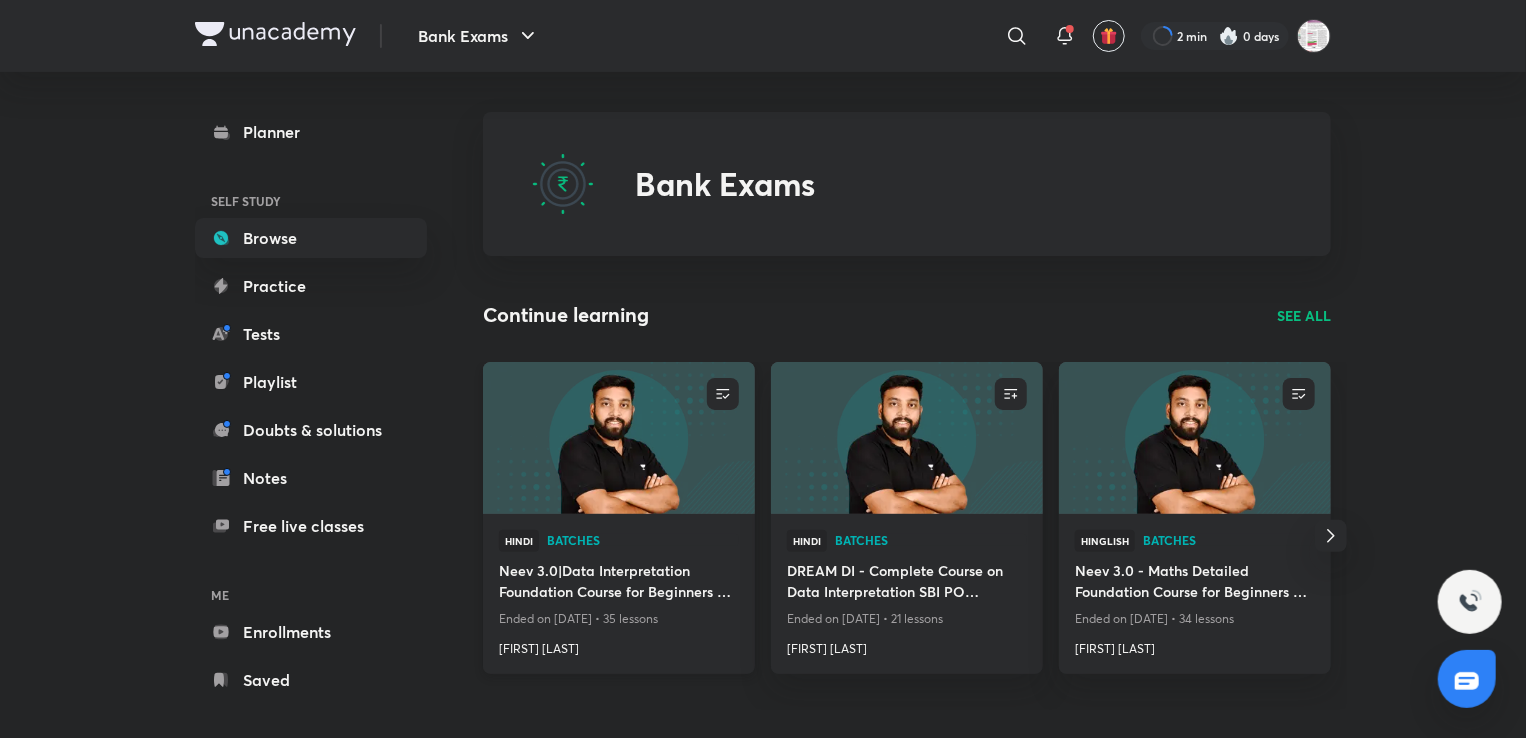 click at bounding box center (618, 437) 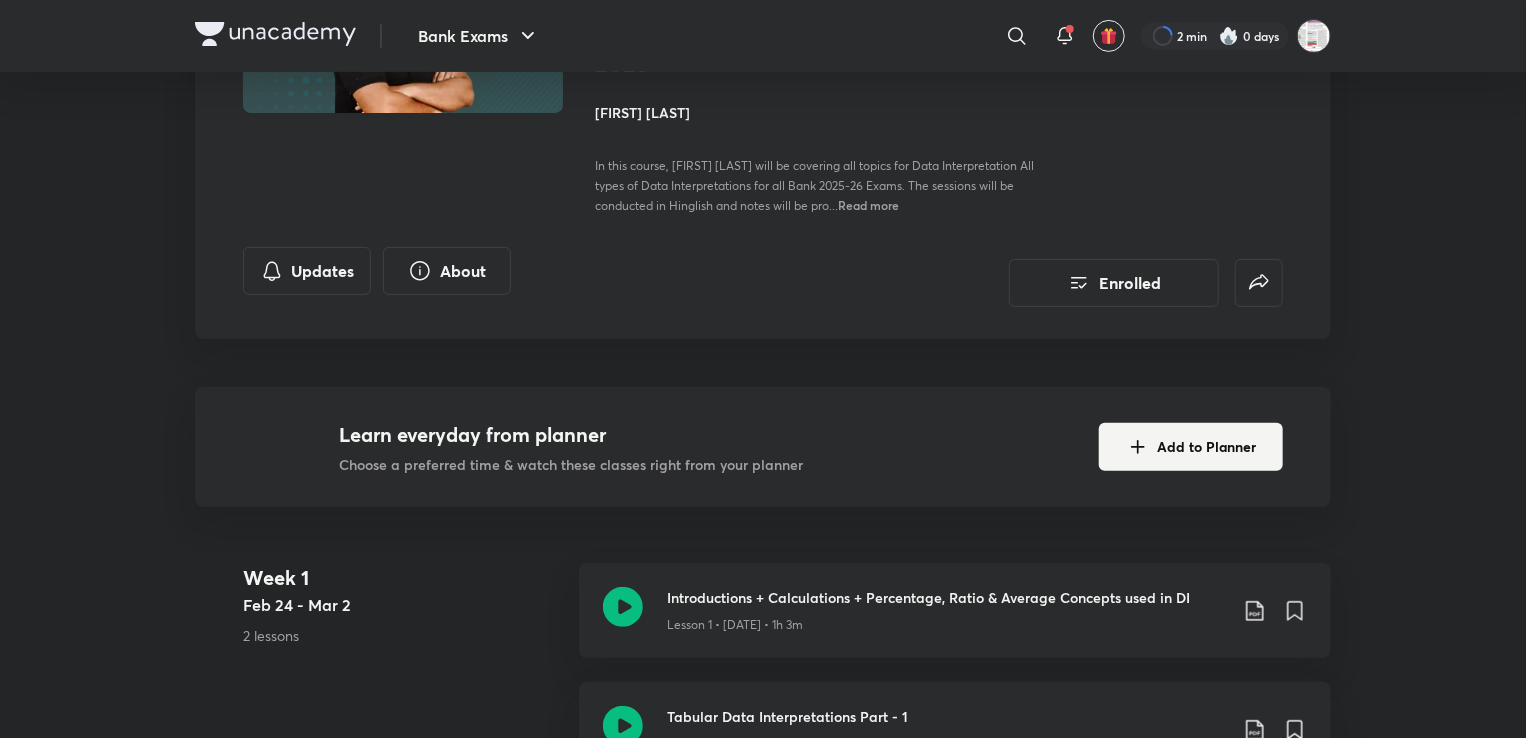 scroll, scrollTop: 300, scrollLeft: 0, axis: vertical 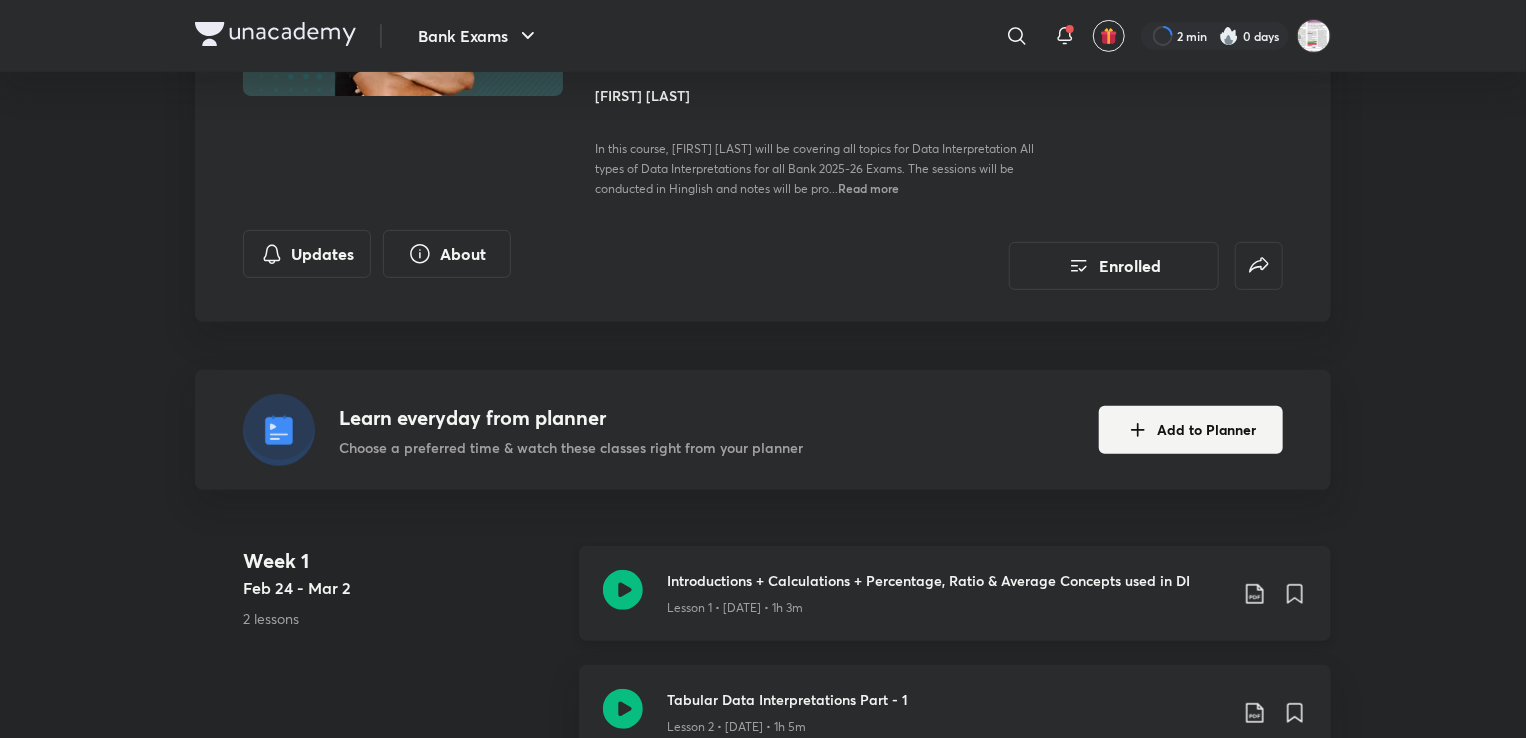 click 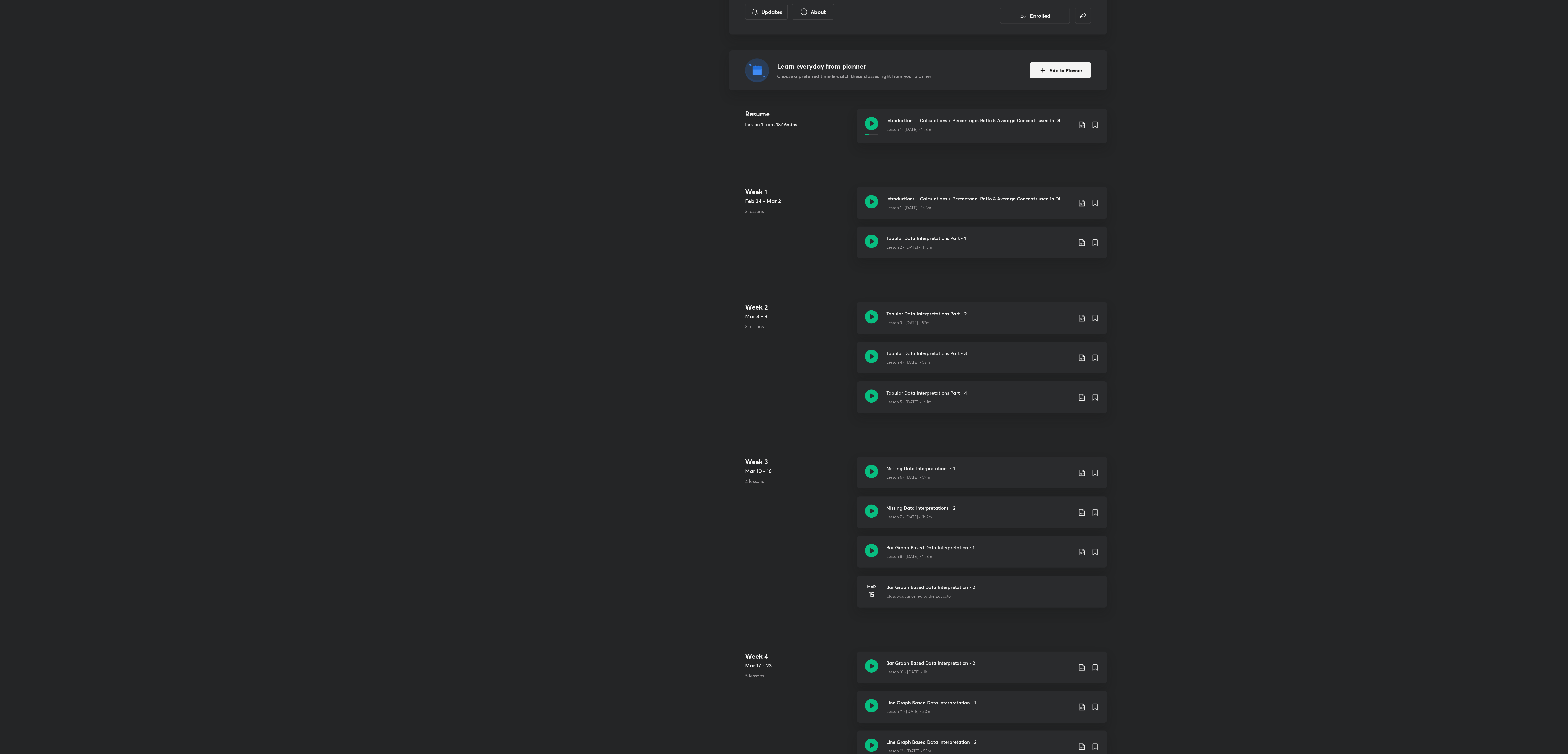 scroll, scrollTop: 70, scrollLeft: 0, axis: vertical 